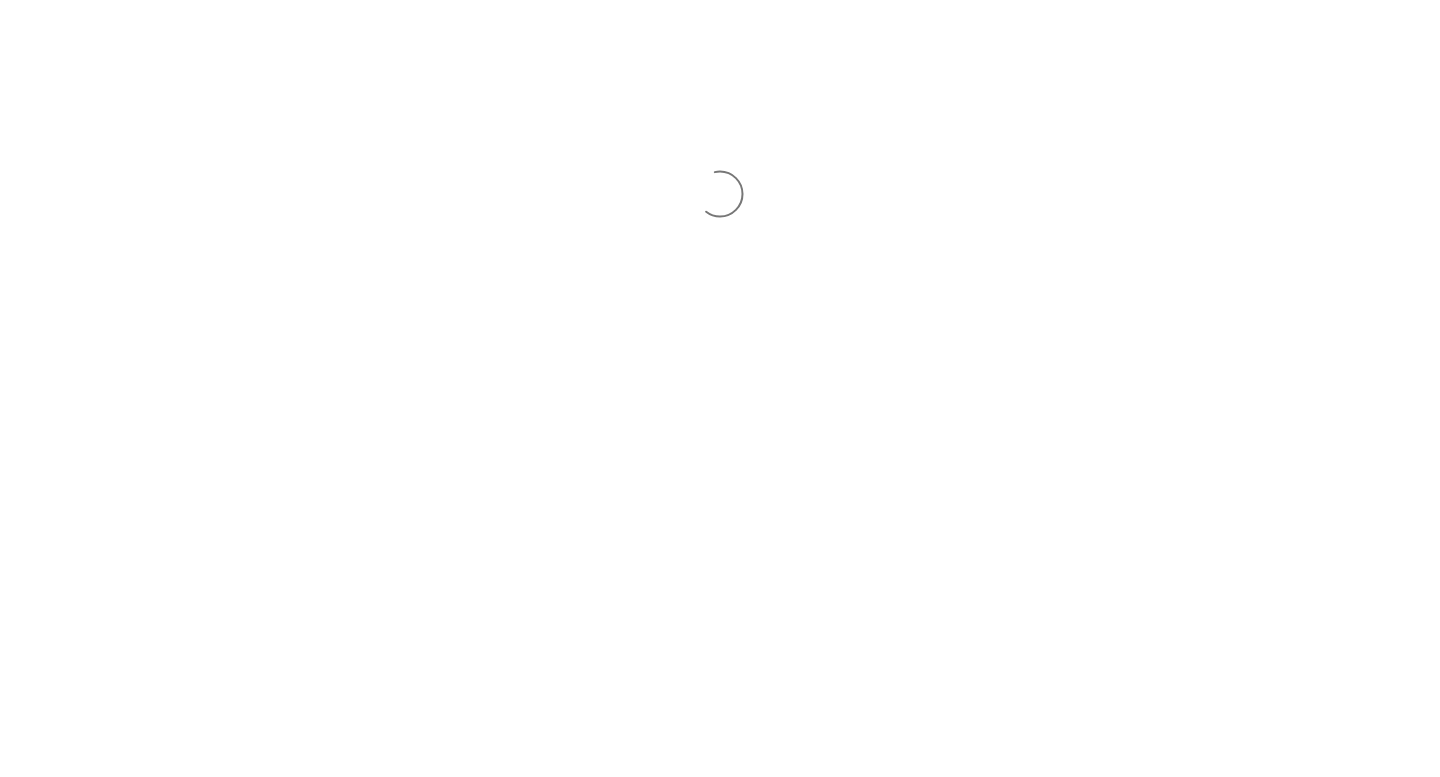 scroll, scrollTop: 0, scrollLeft: 0, axis: both 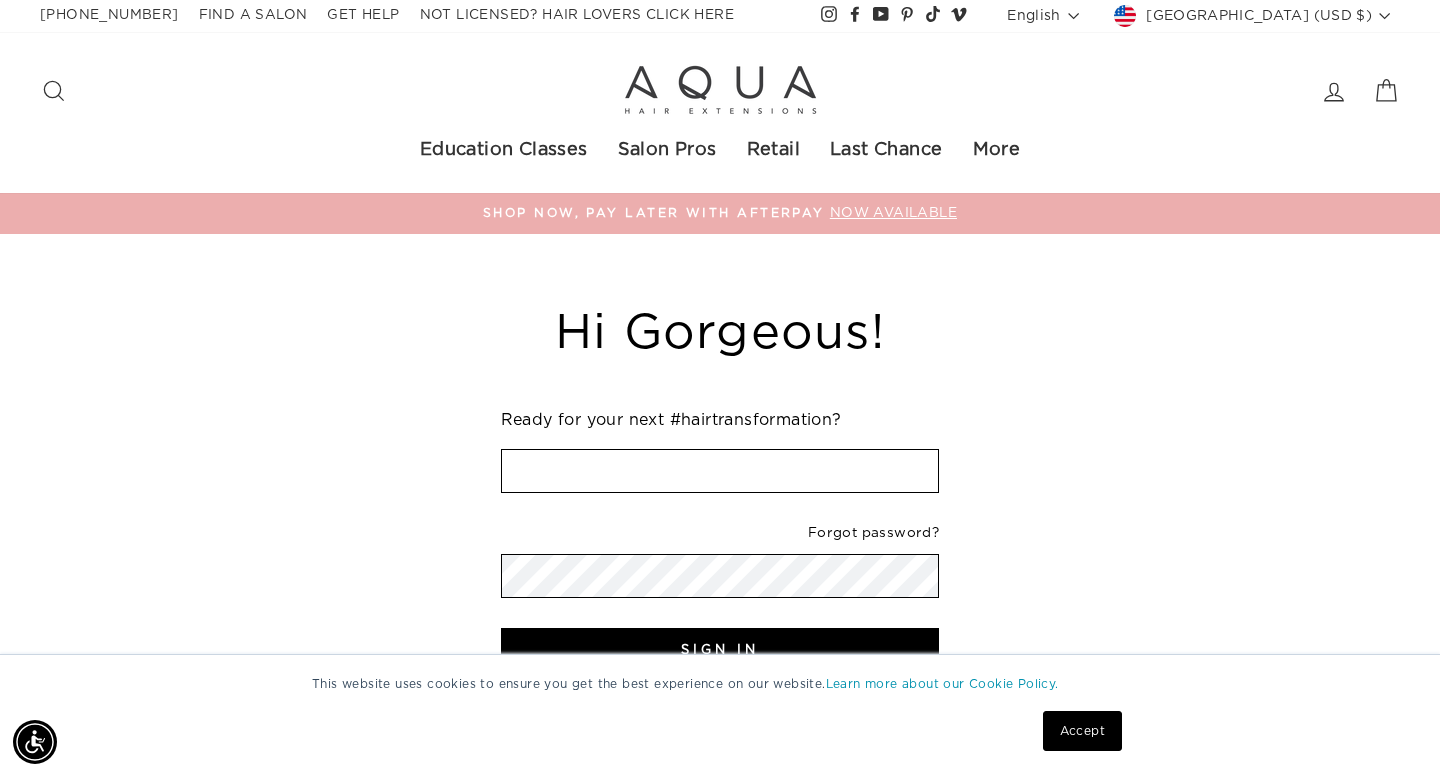 type on "[EMAIL_ADDRESS][DOMAIN_NAME]" 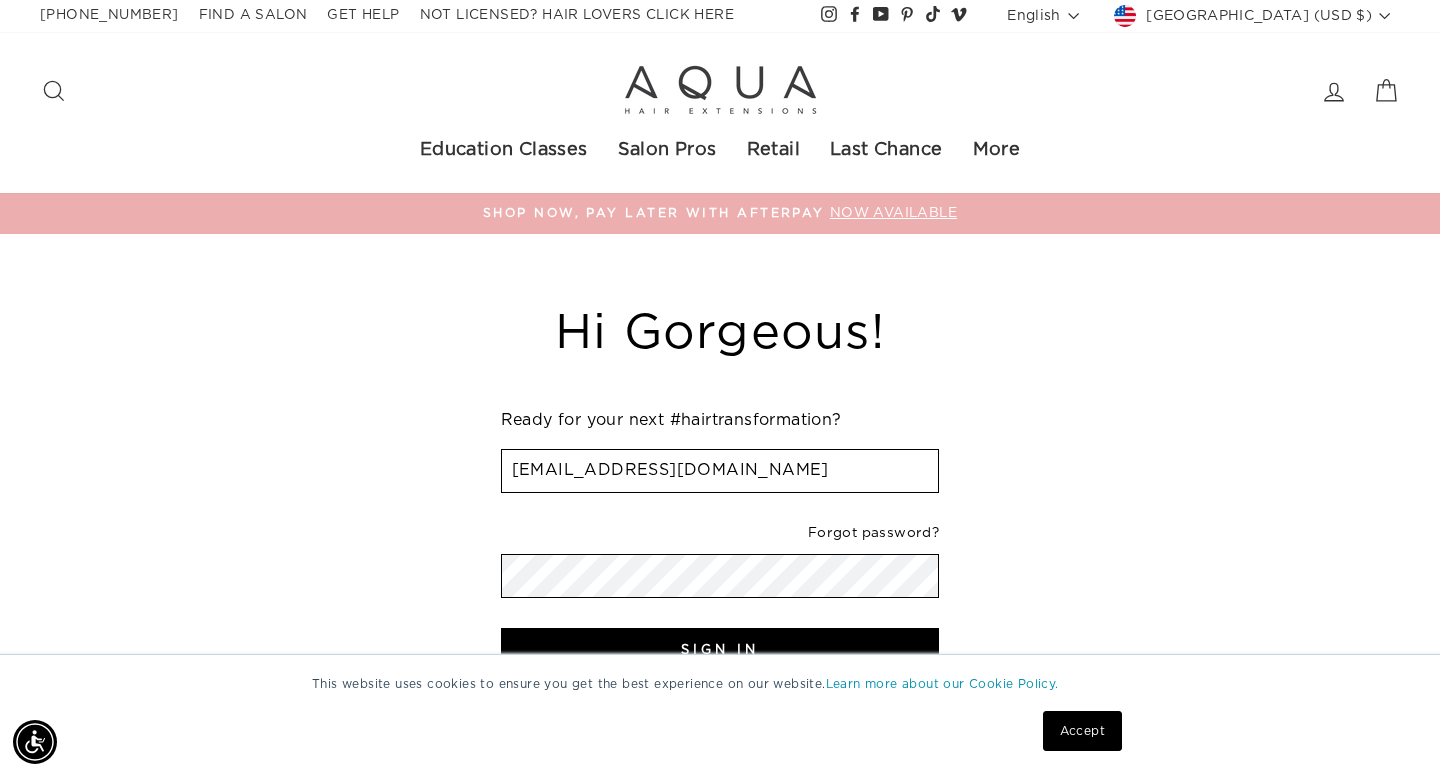 click on "Accept" at bounding box center (1082, 731) 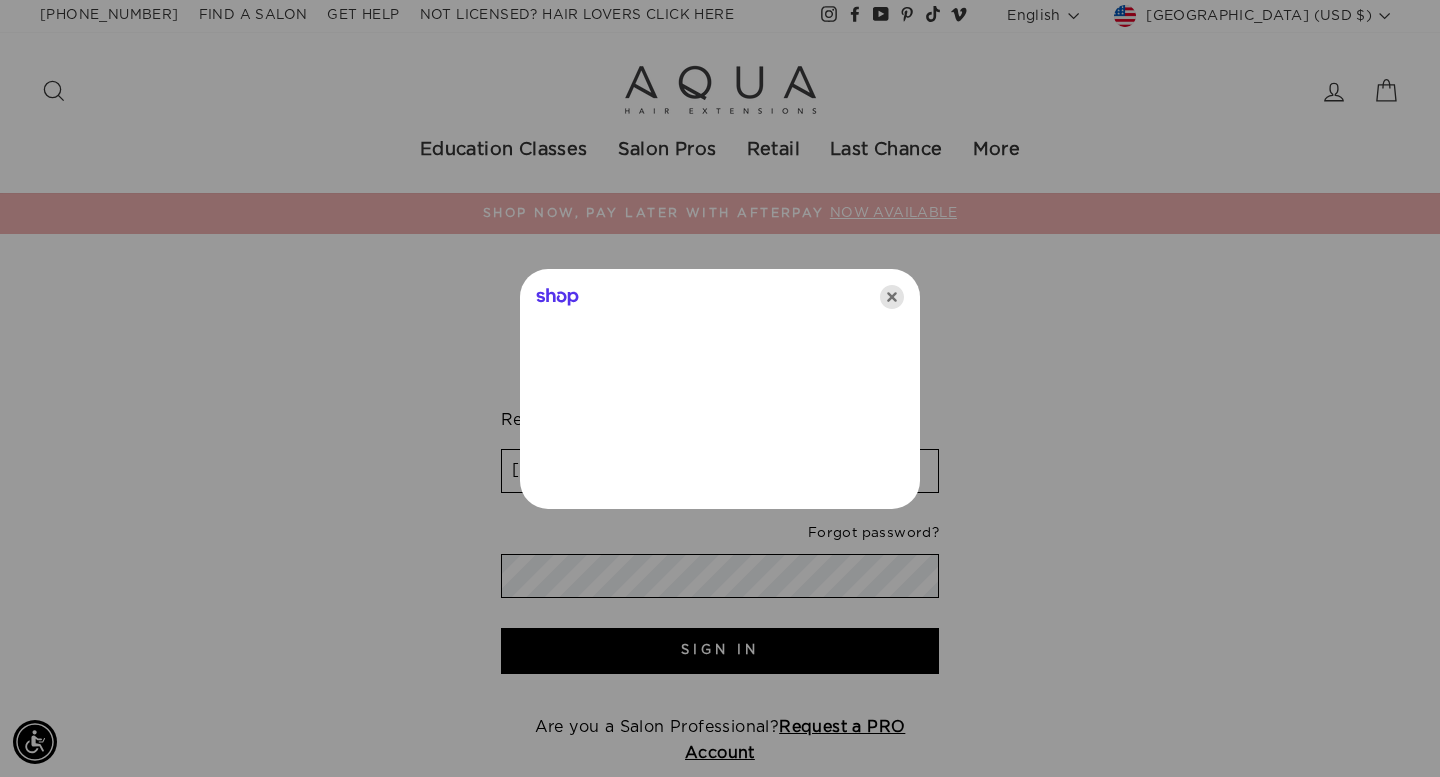 click 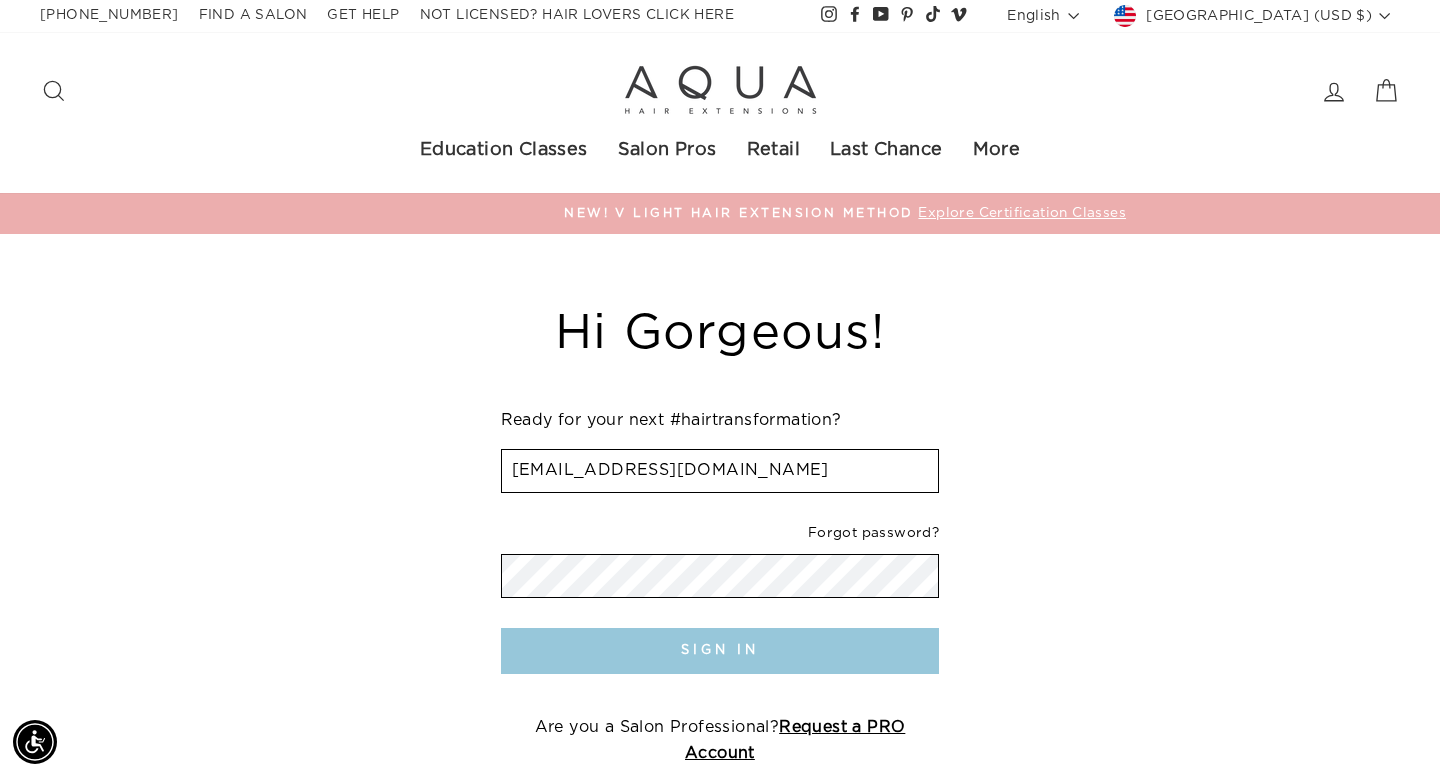 click on "Sign In" at bounding box center (720, 651) 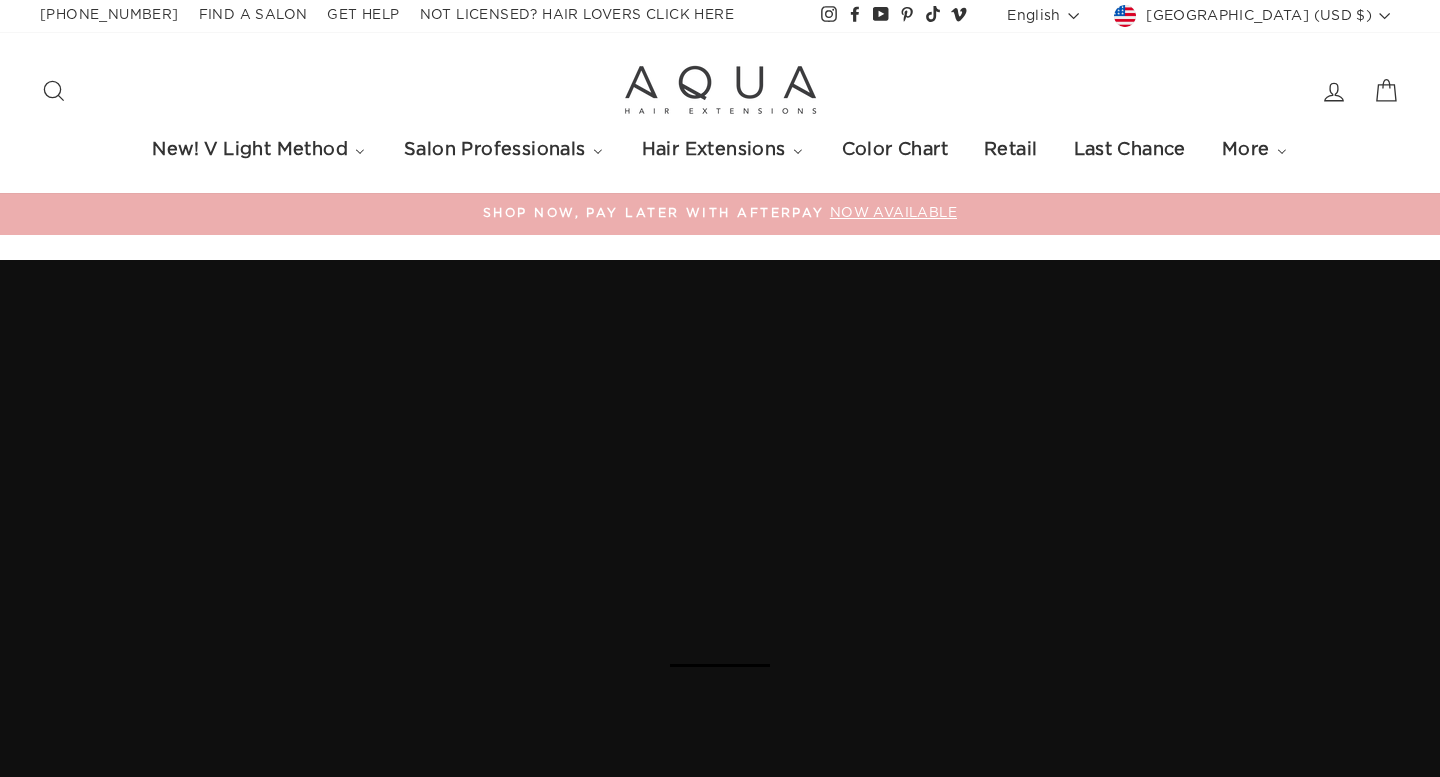 scroll, scrollTop: 0, scrollLeft: 0, axis: both 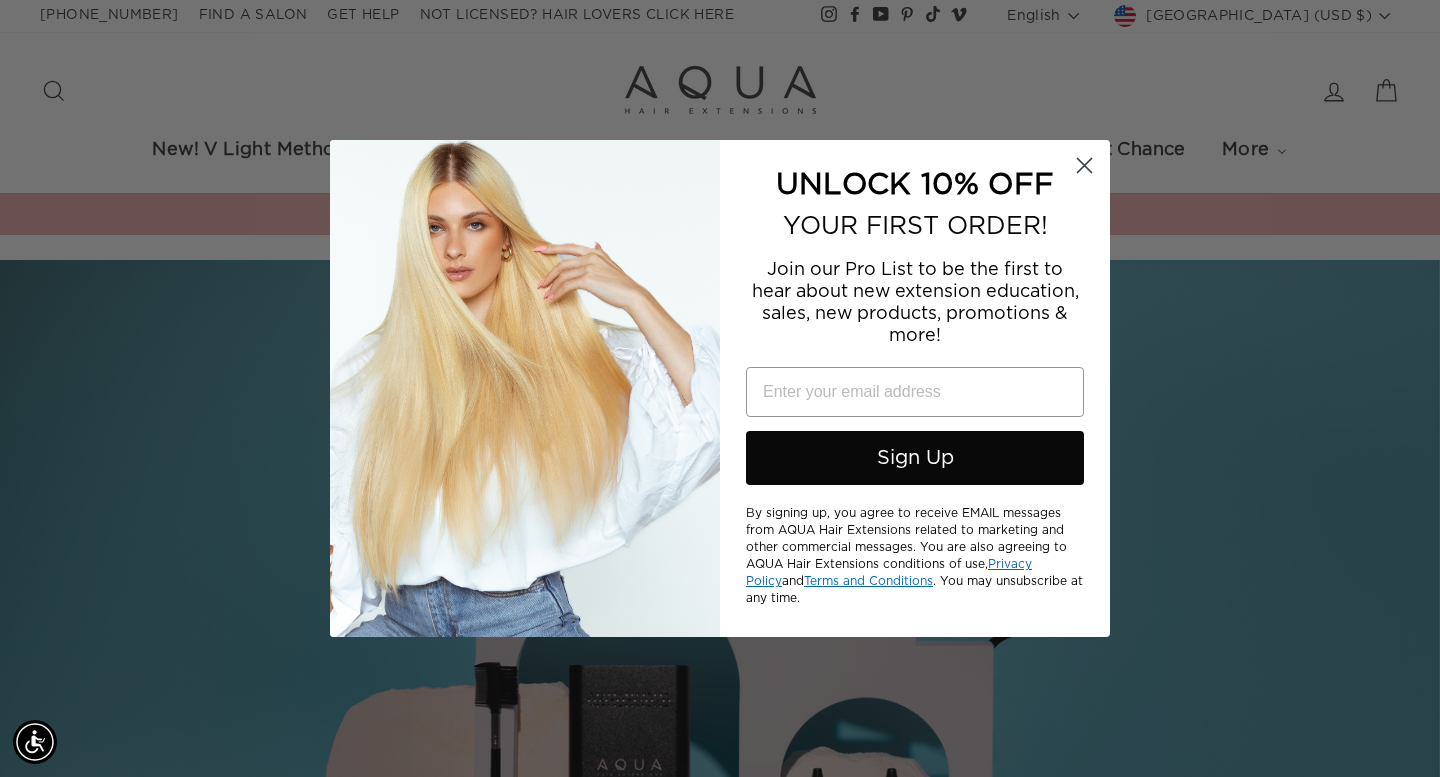 click 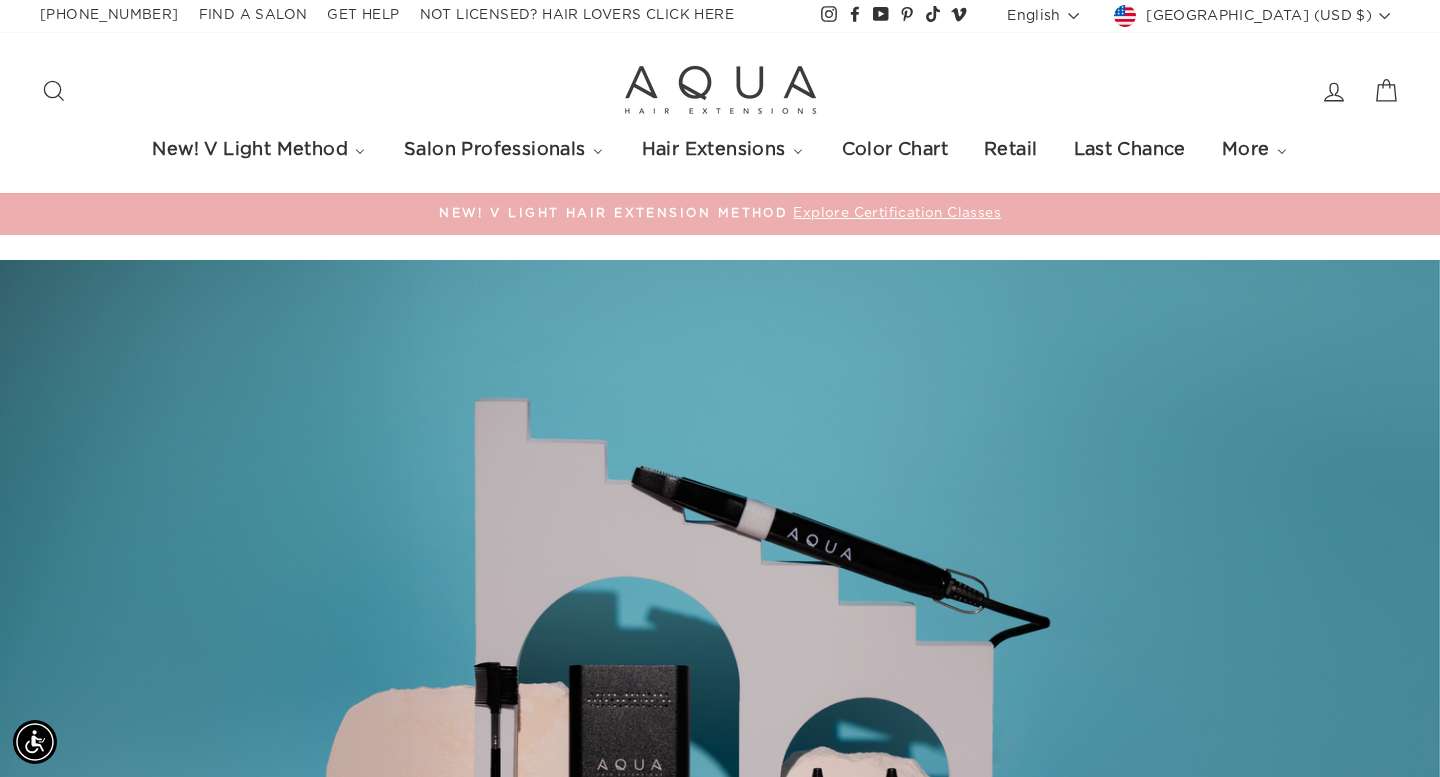 click 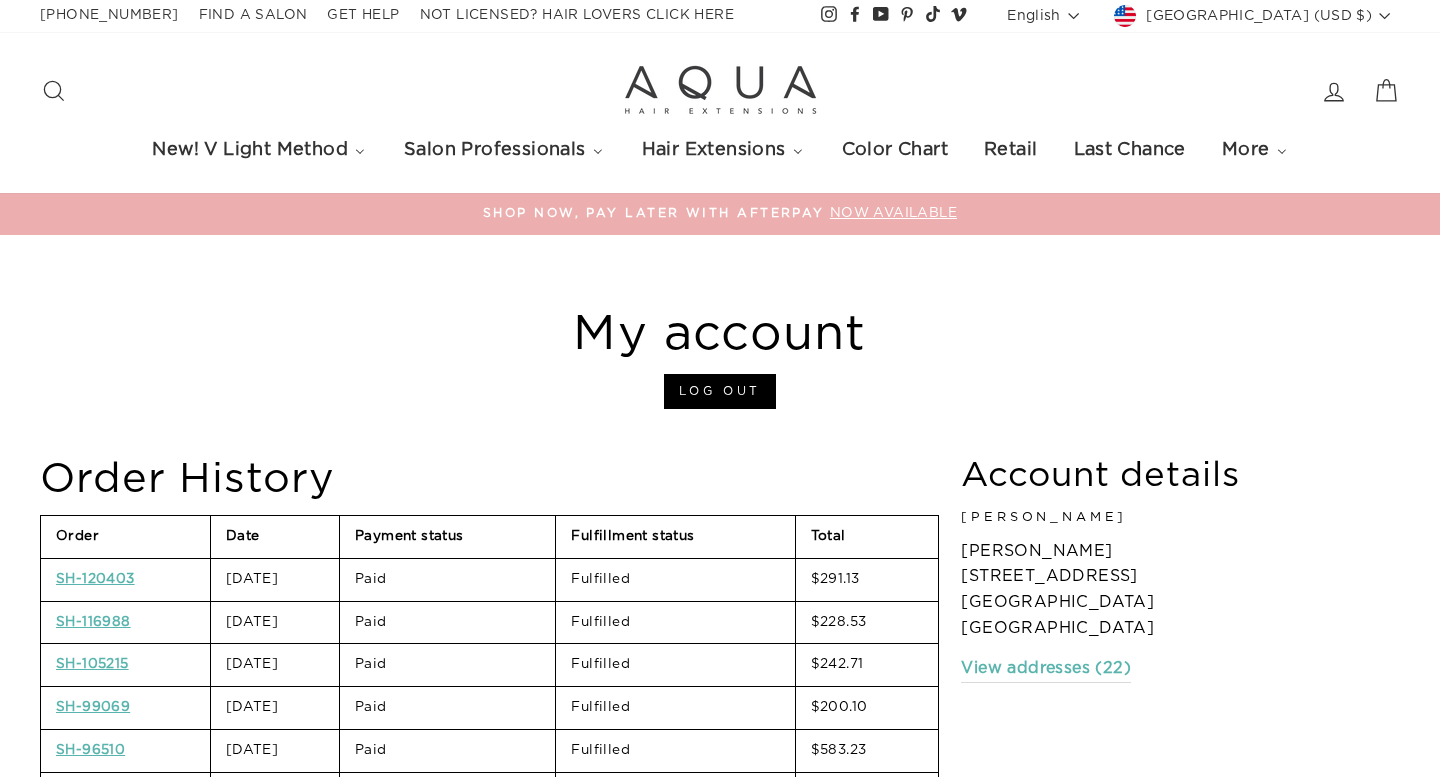 scroll, scrollTop: 0, scrollLeft: 0, axis: both 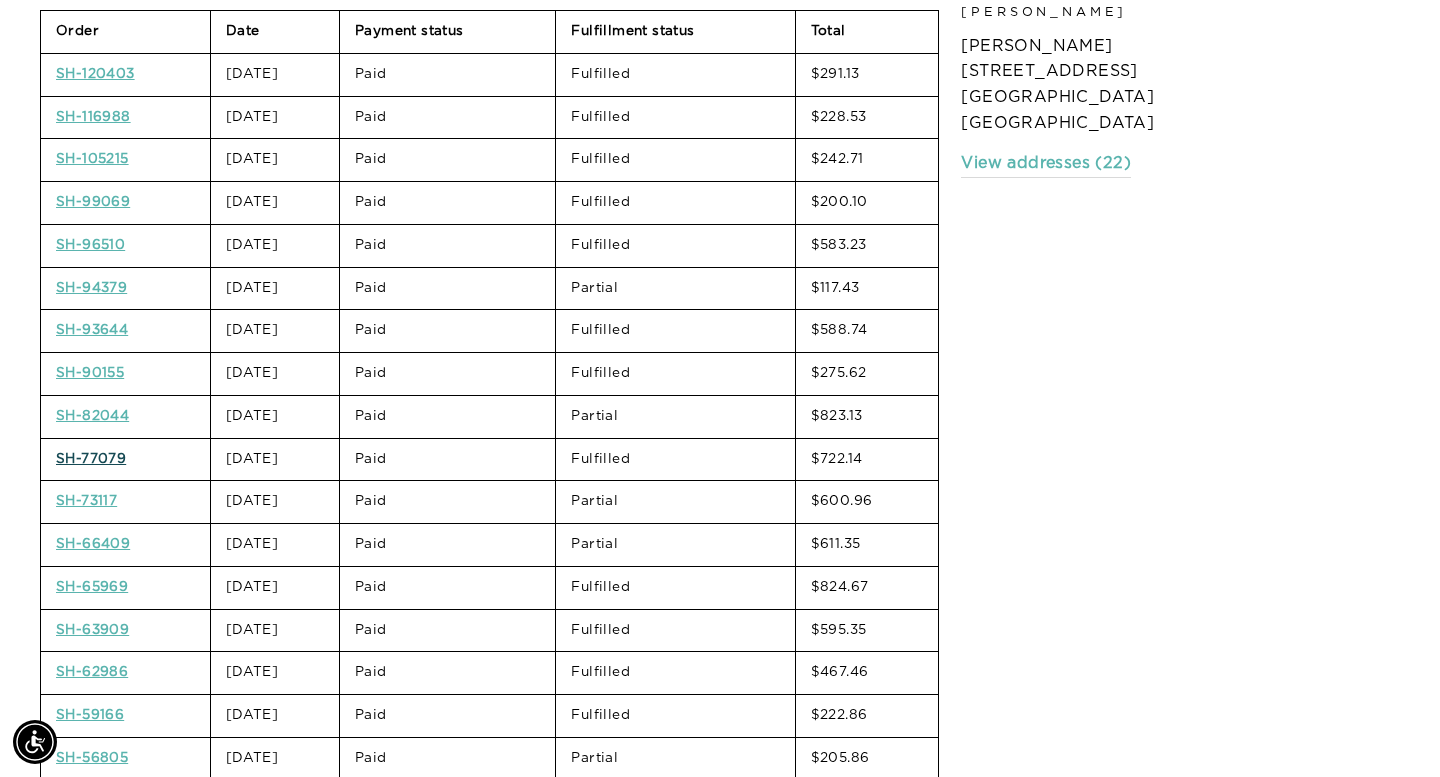 click on "SH-77079" at bounding box center (91, 459) 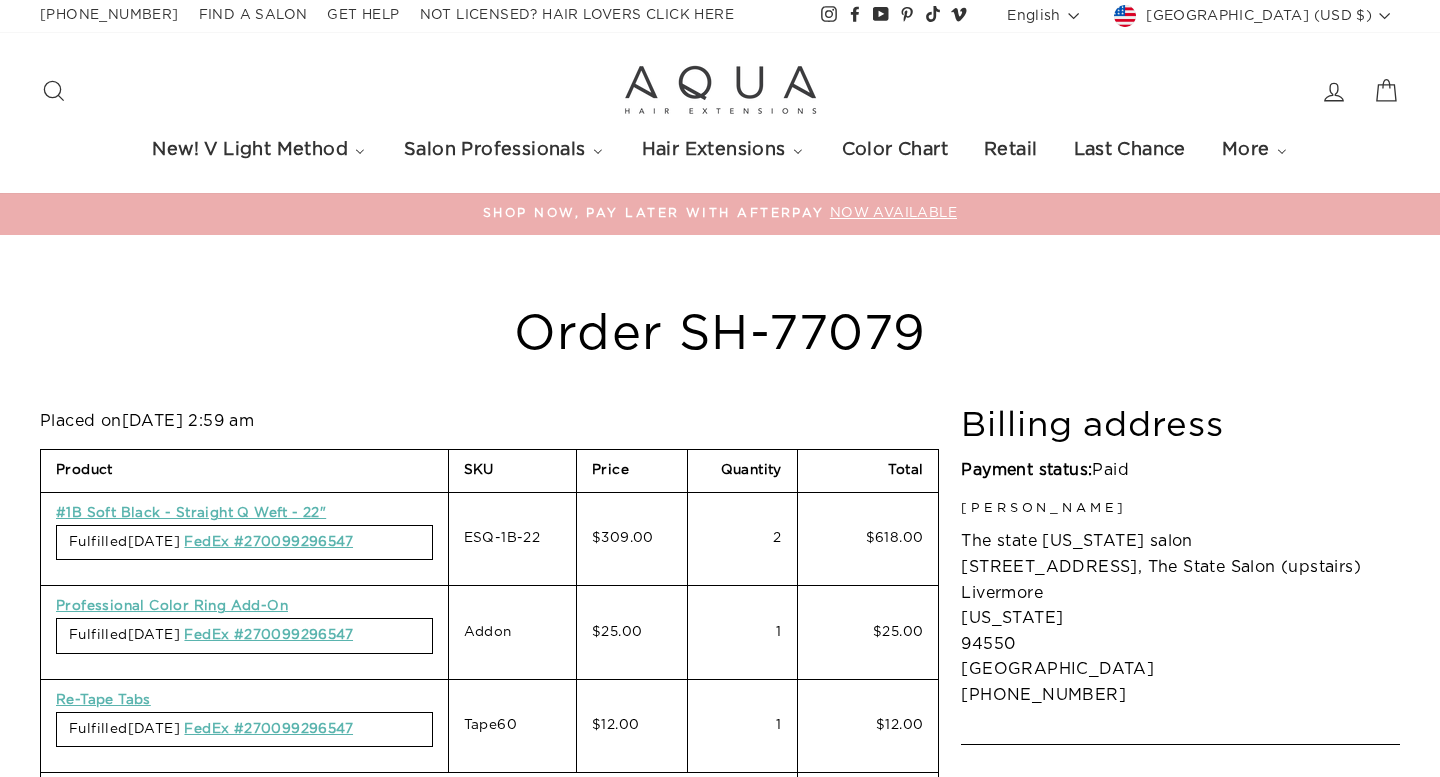 scroll, scrollTop: 0, scrollLeft: 0, axis: both 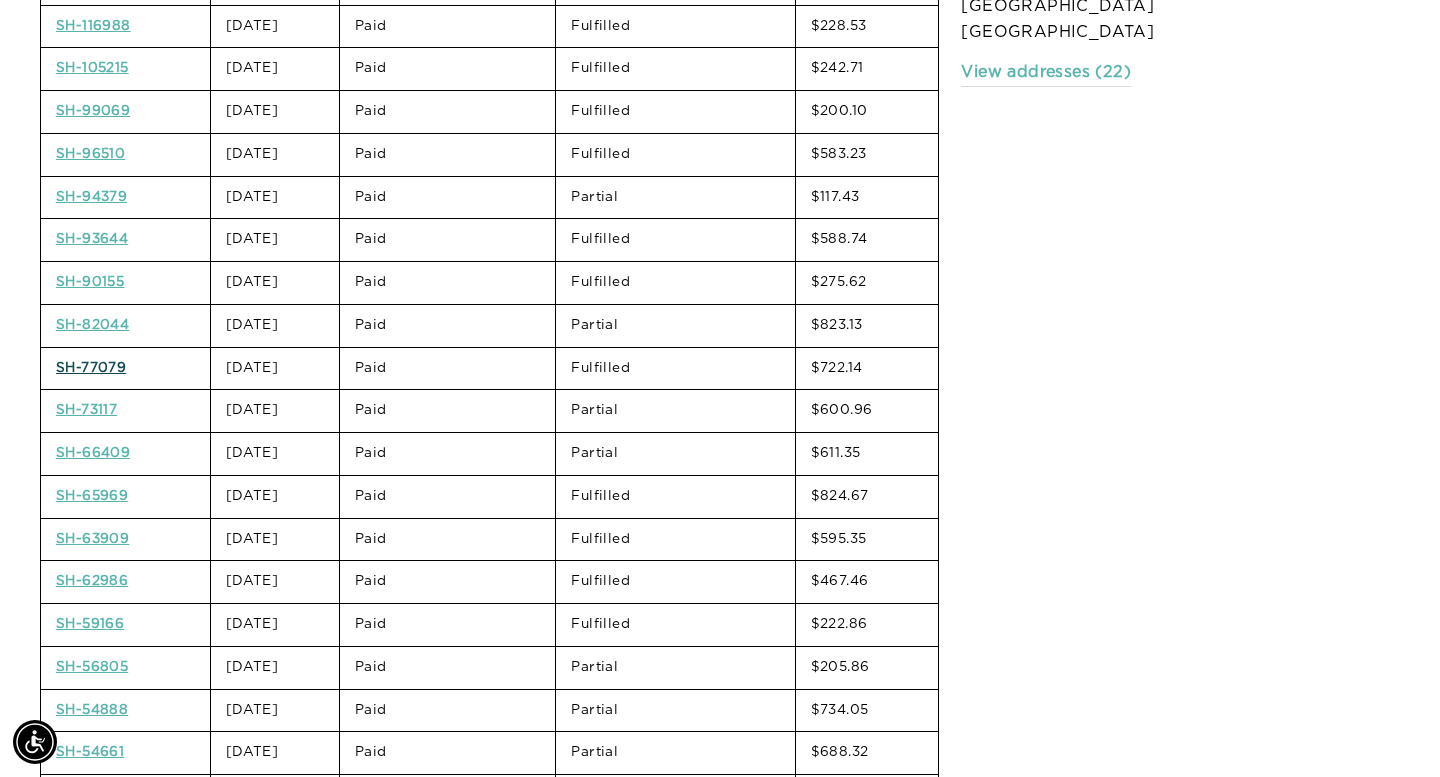 click on "SH-77079" at bounding box center (91, 368) 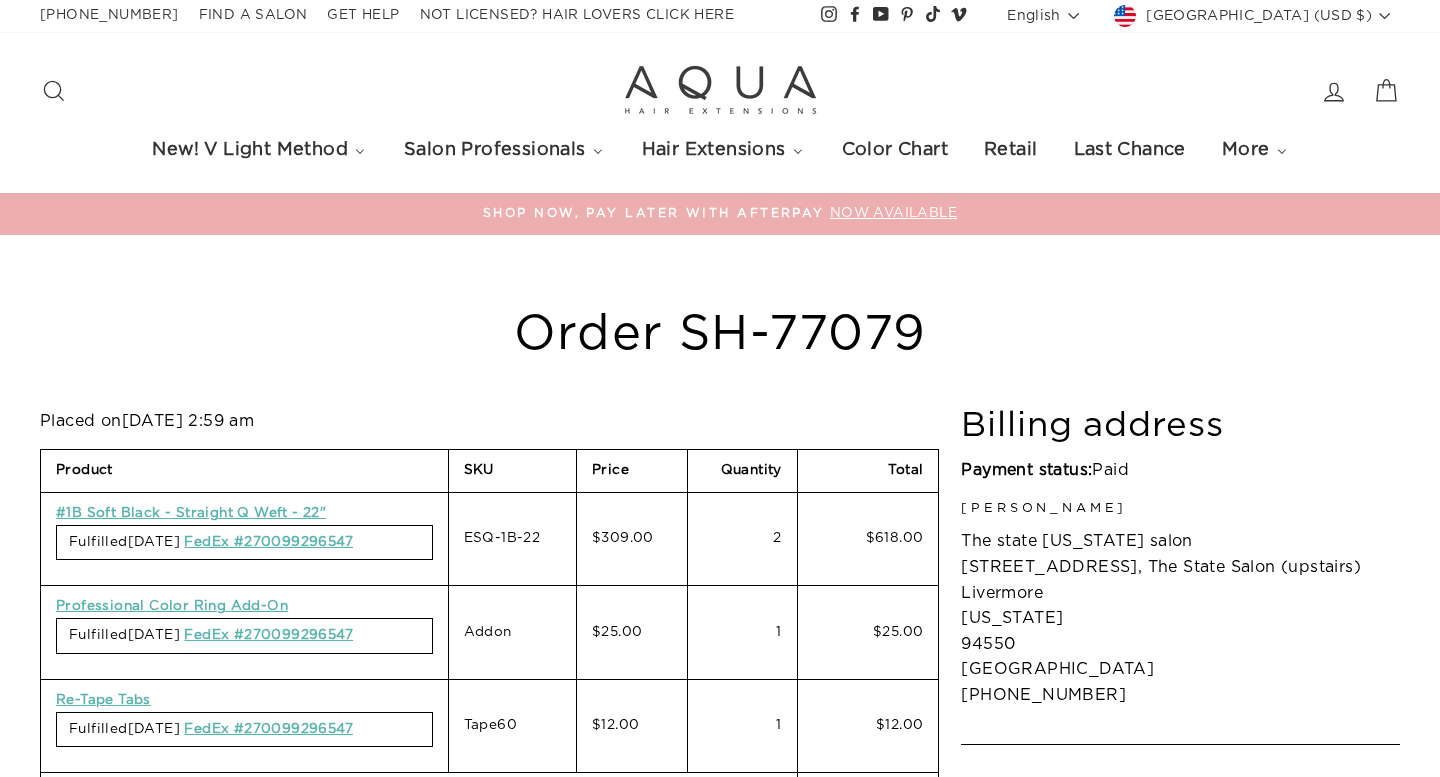 scroll, scrollTop: 0, scrollLeft: 0, axis: both 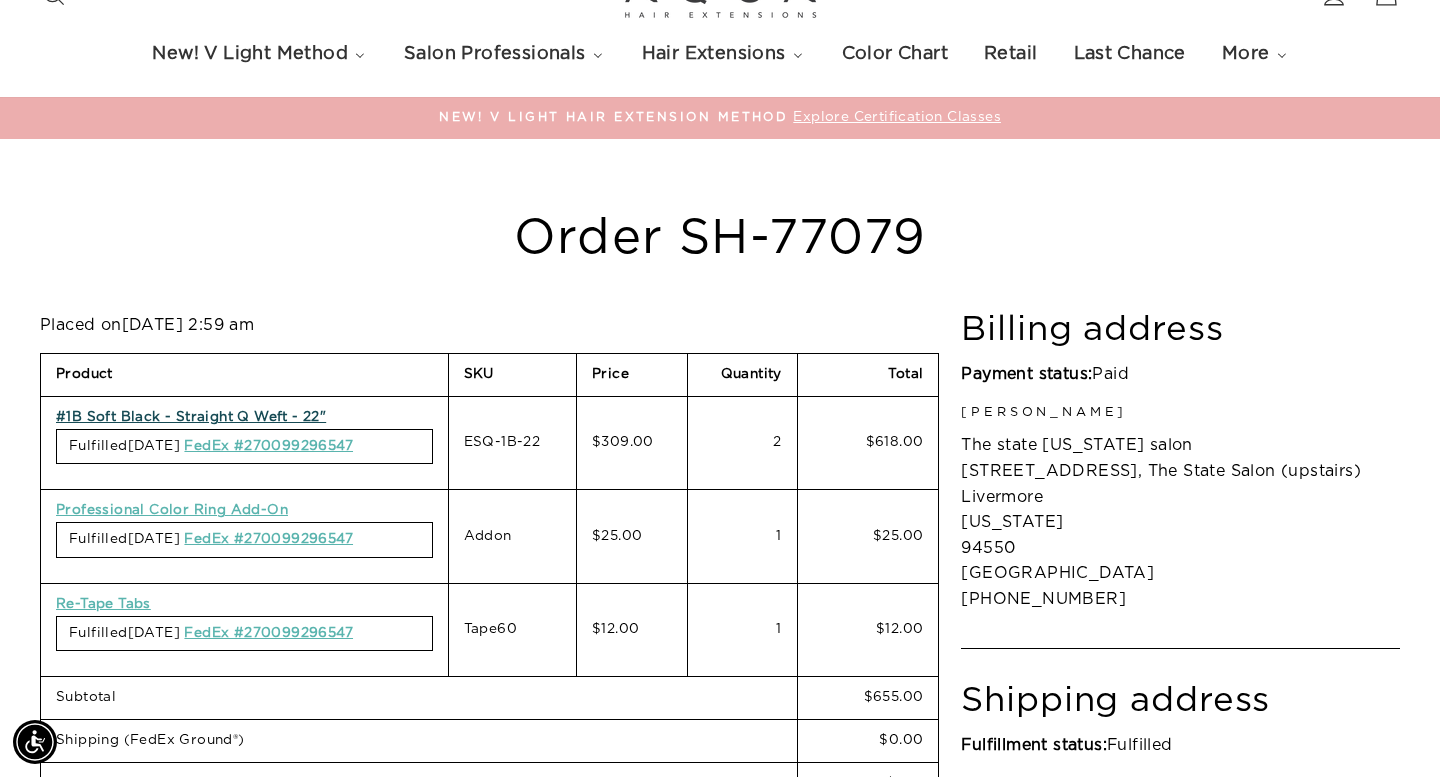 click on "#1B Soft Black - Straight Q Weft - 22"" at bounding box center [191, 417] 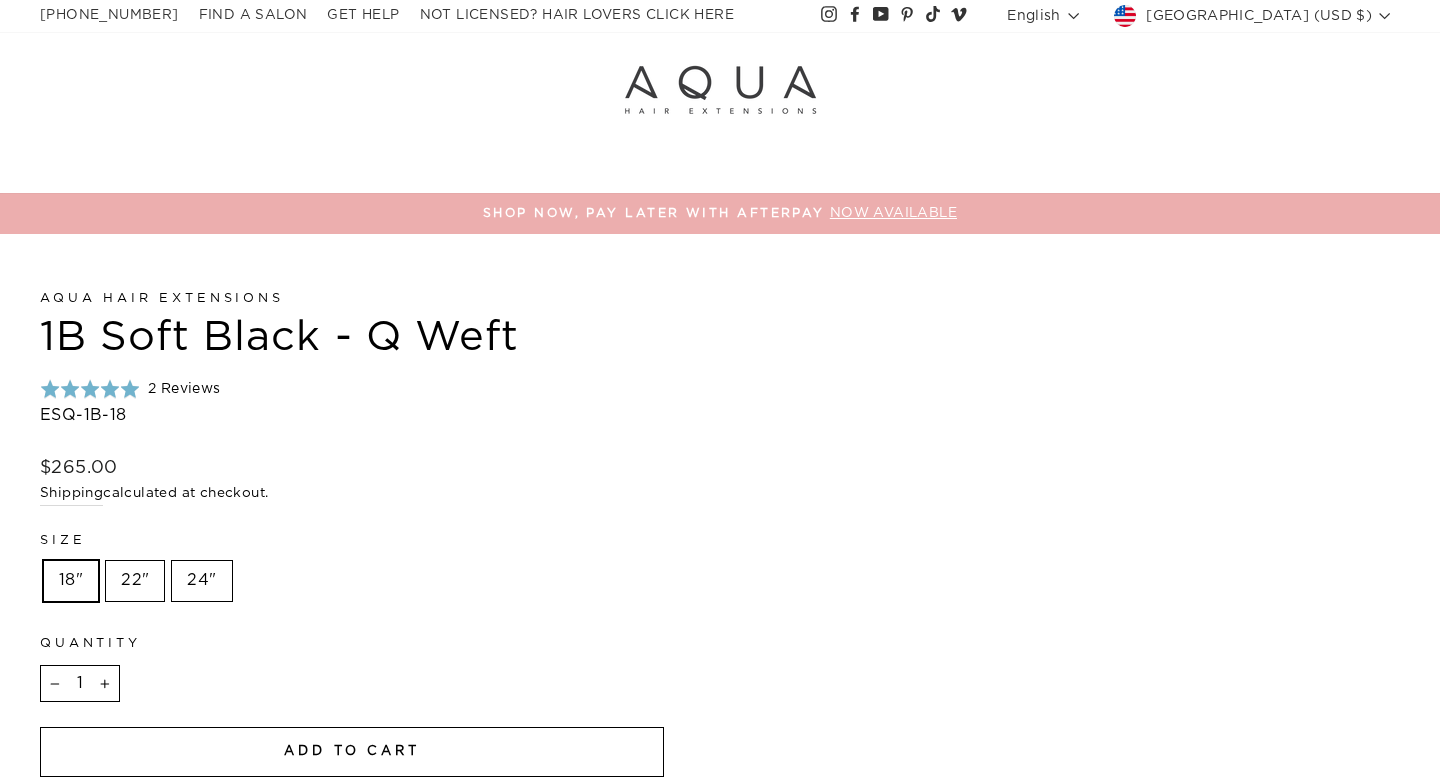 scroll, scrollTop: 0, scrollLeft: 0, axis: both 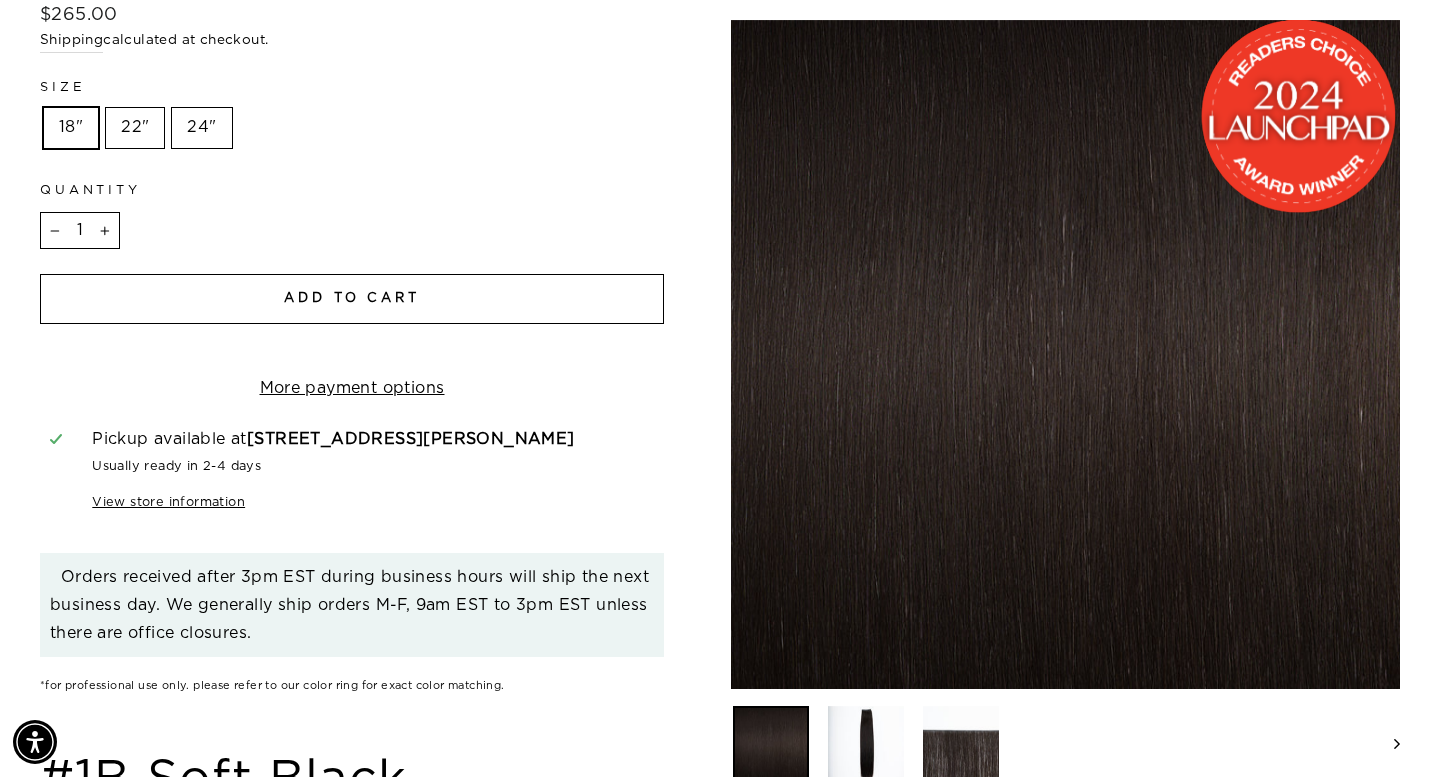 click on "Add to cart" at bounding box center (352, 299) 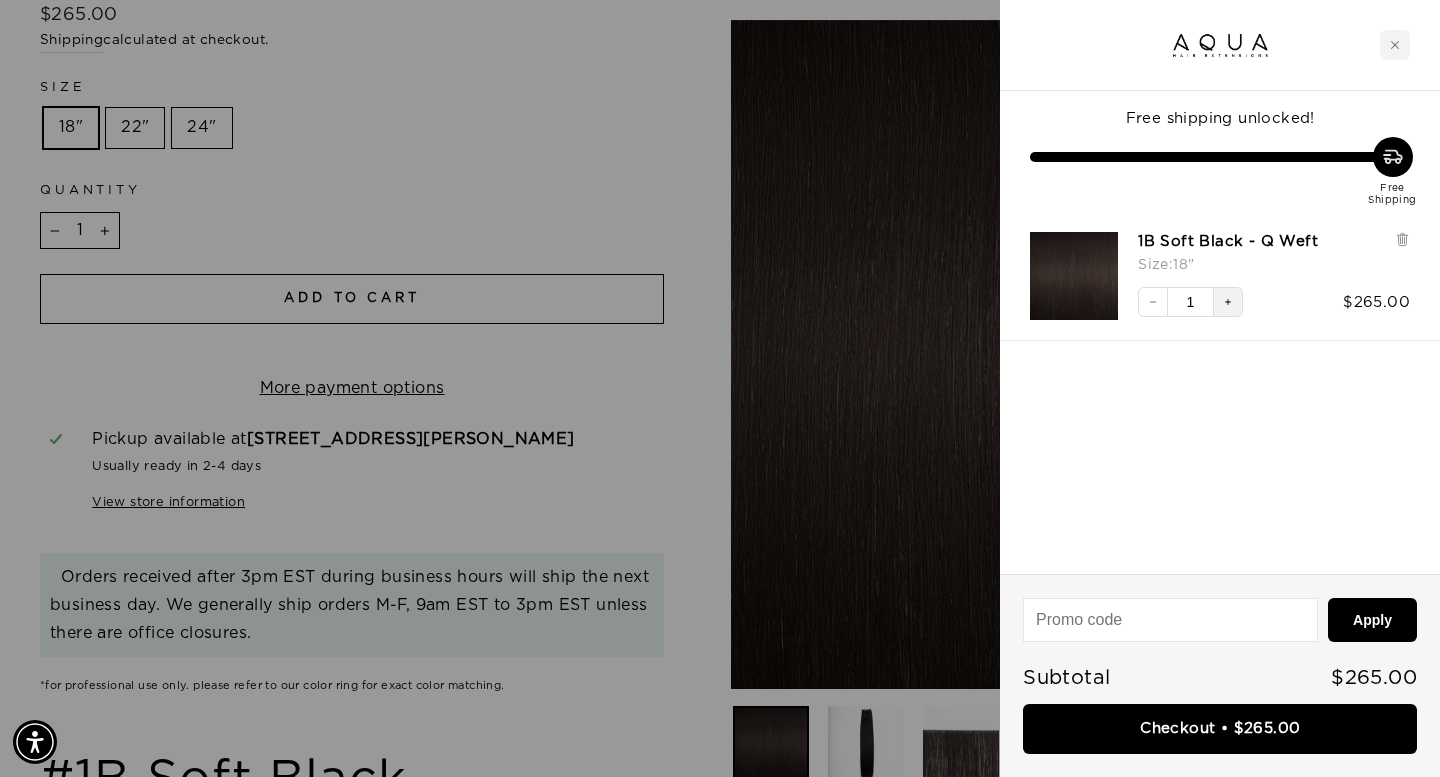 click 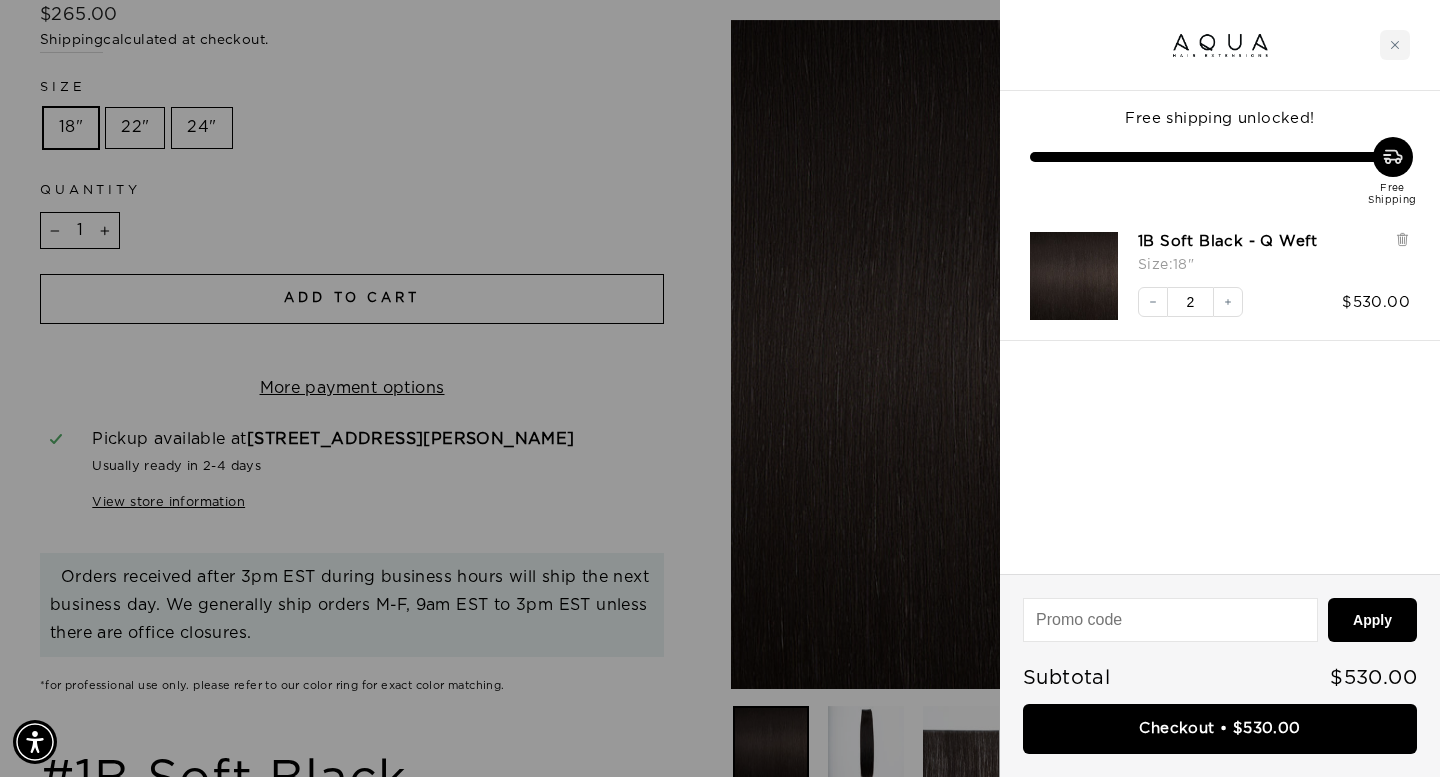 click at bounding box center (720, 388) 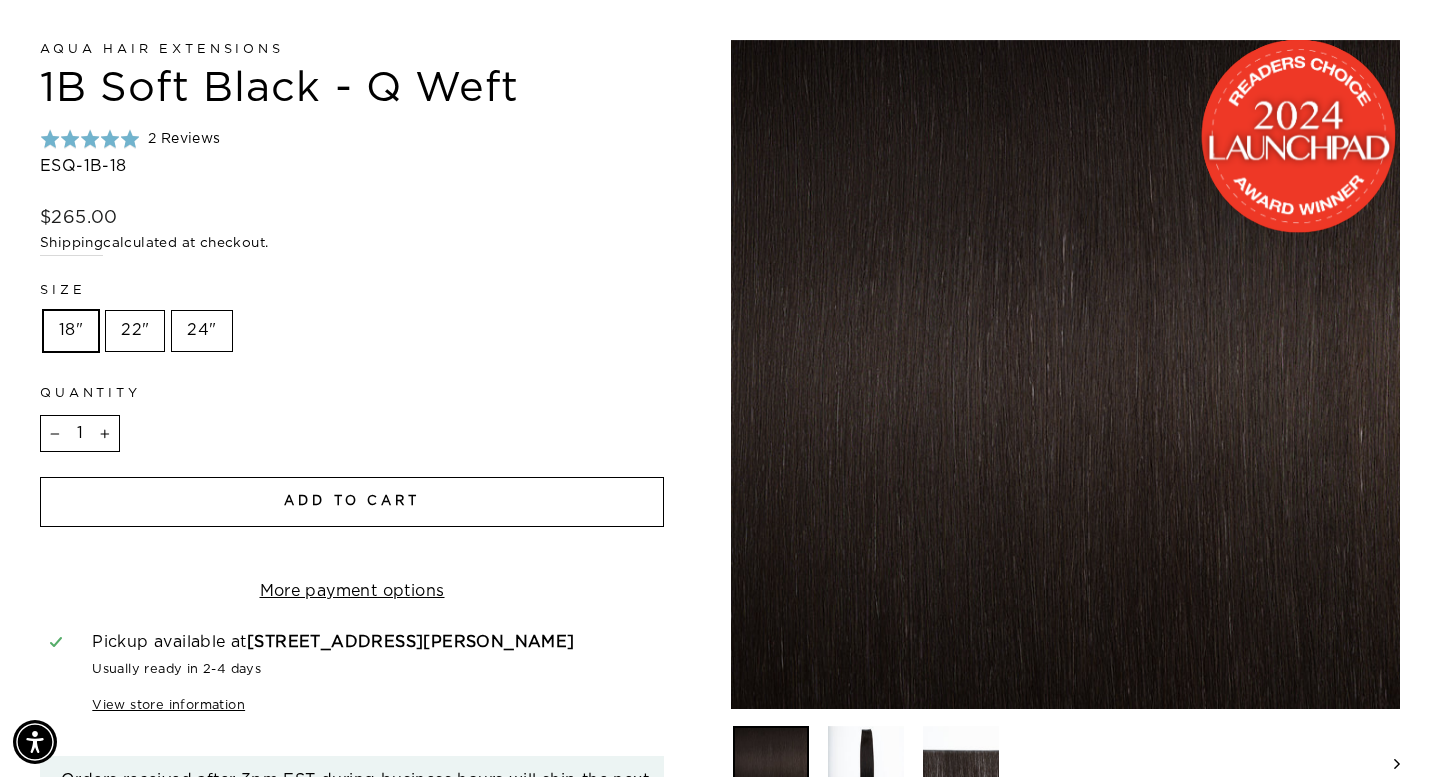 scroll, scrollTop: 0, scrollLeft: 0, axis: both 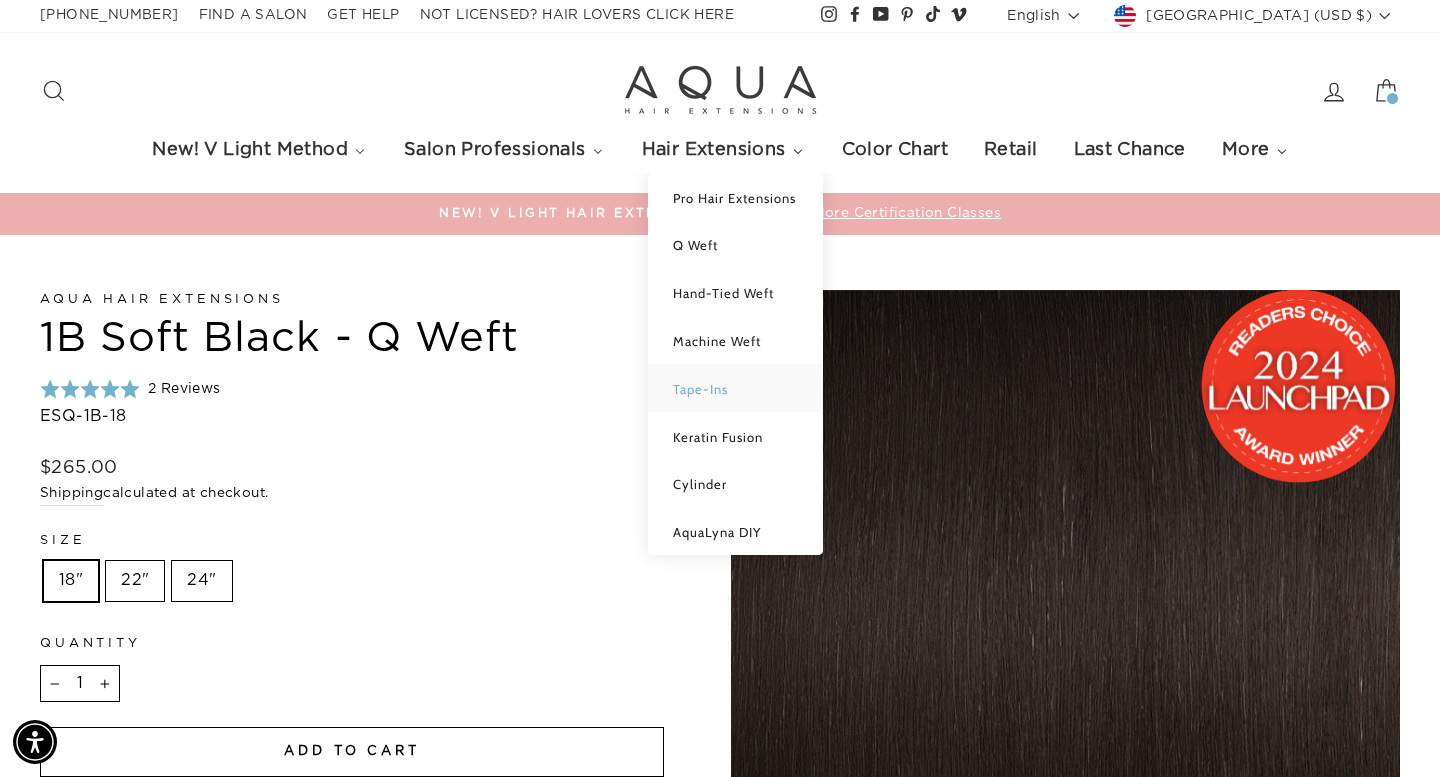 click on "Tape-Ins" at bounding box center [735, 388] 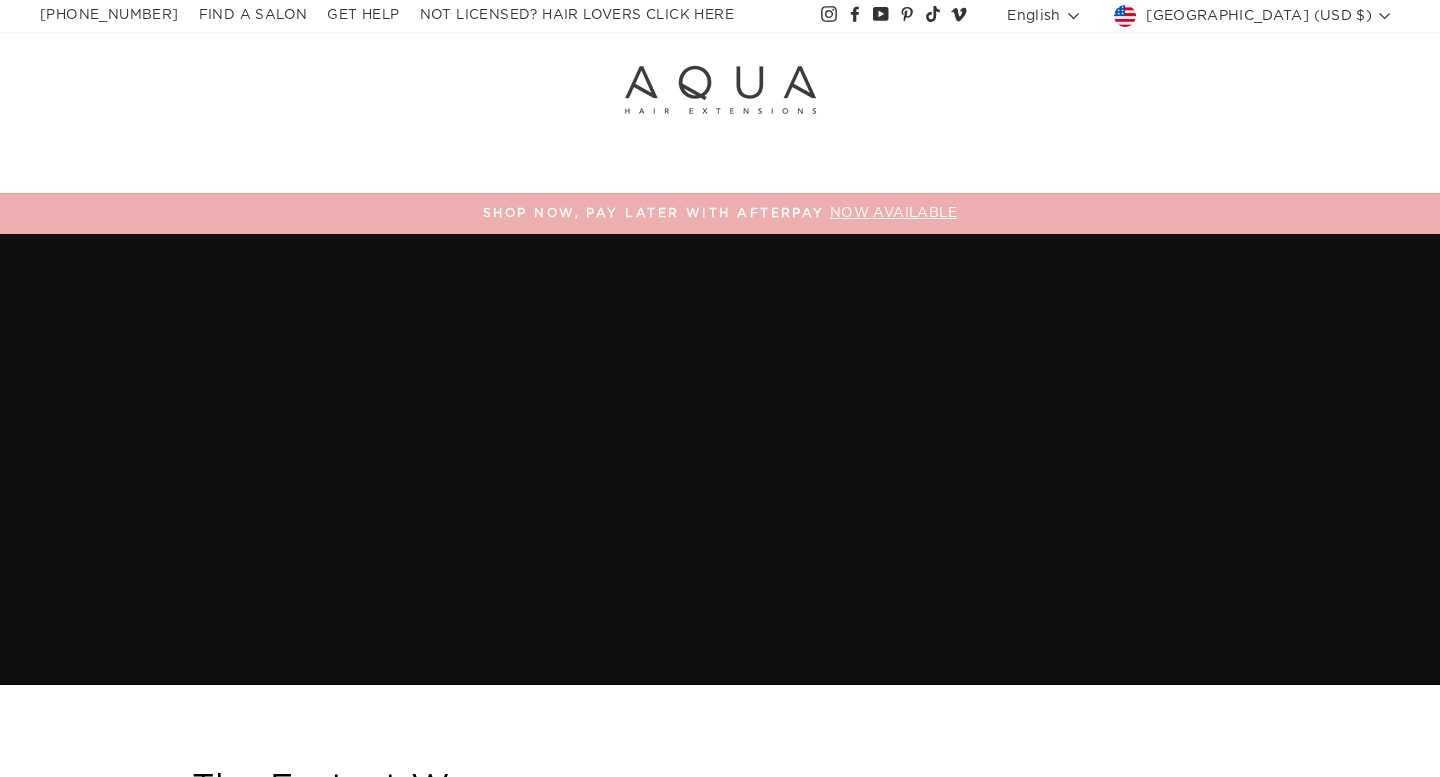 scroll, scrollTop: 0, scrollLeft: 0, axis: both 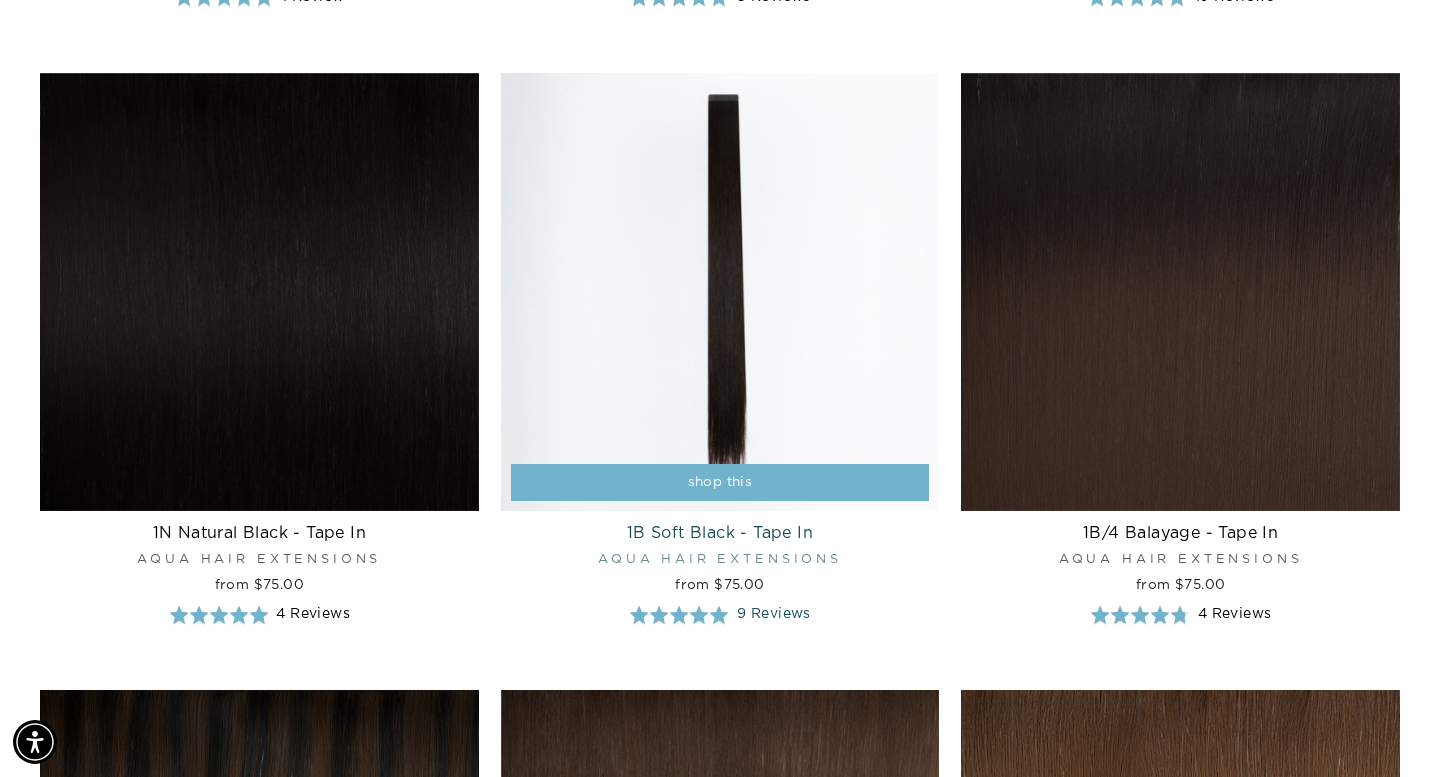 click at bounding box center [720, 292] 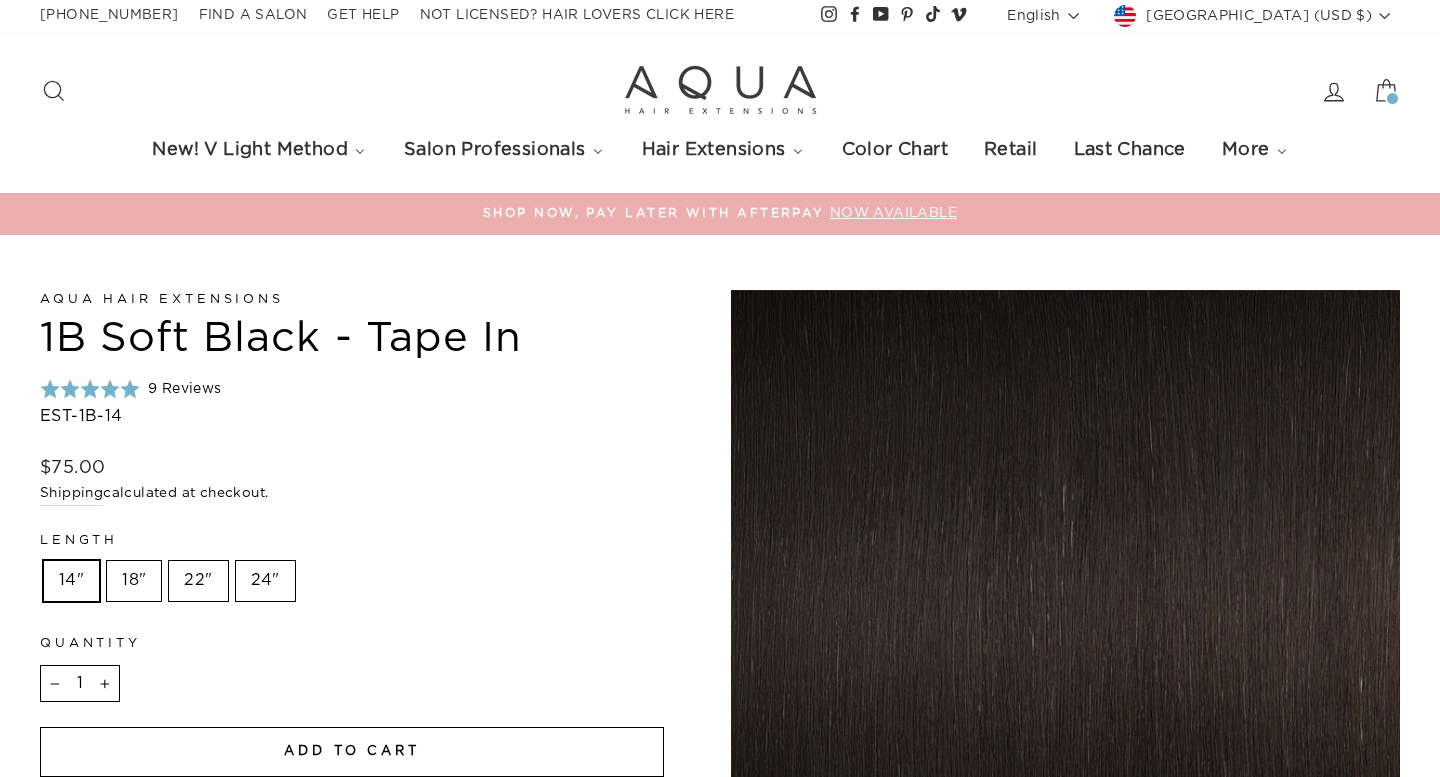 scroll, scrollTop: 37, scrollLeft: 0, axis: vertical 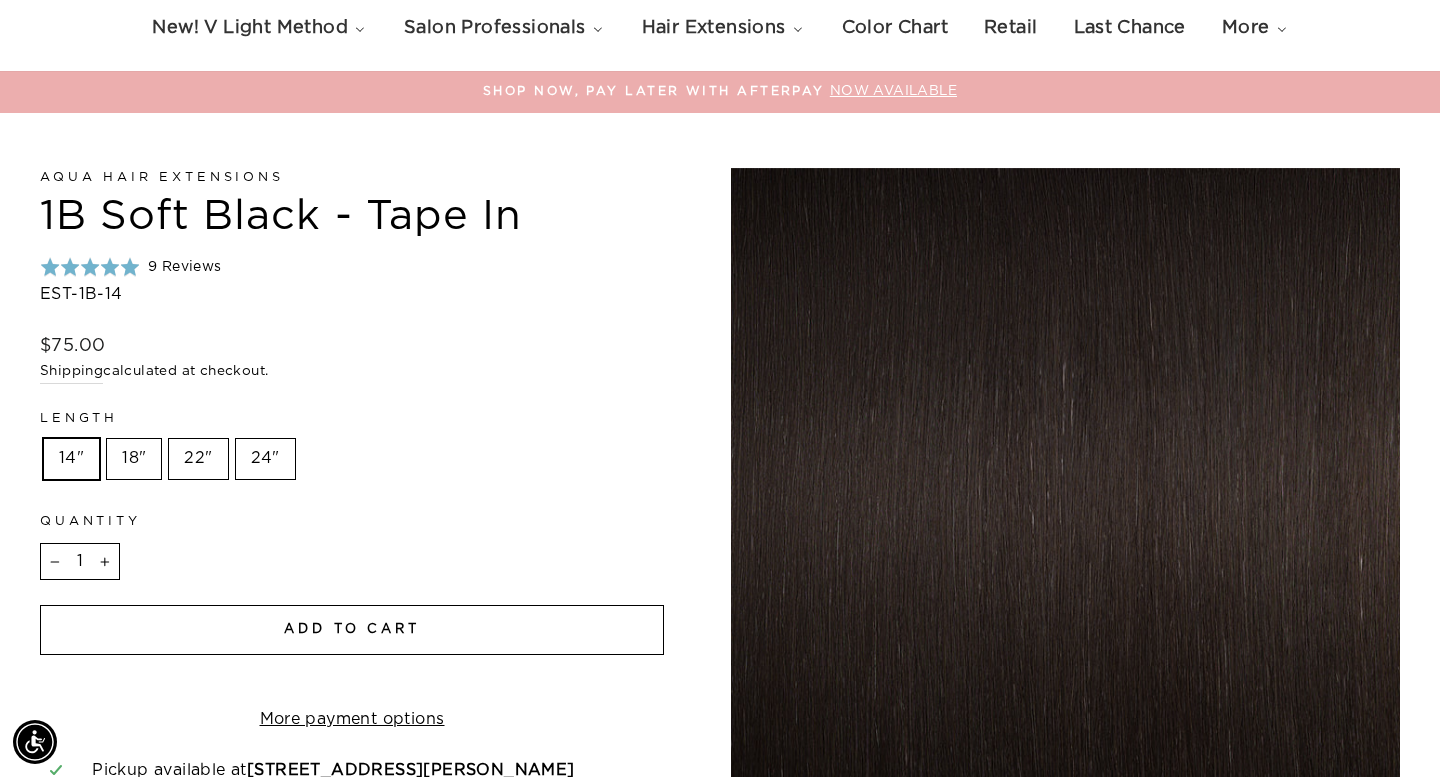 click on "18"" at bounding box center [134, 459] 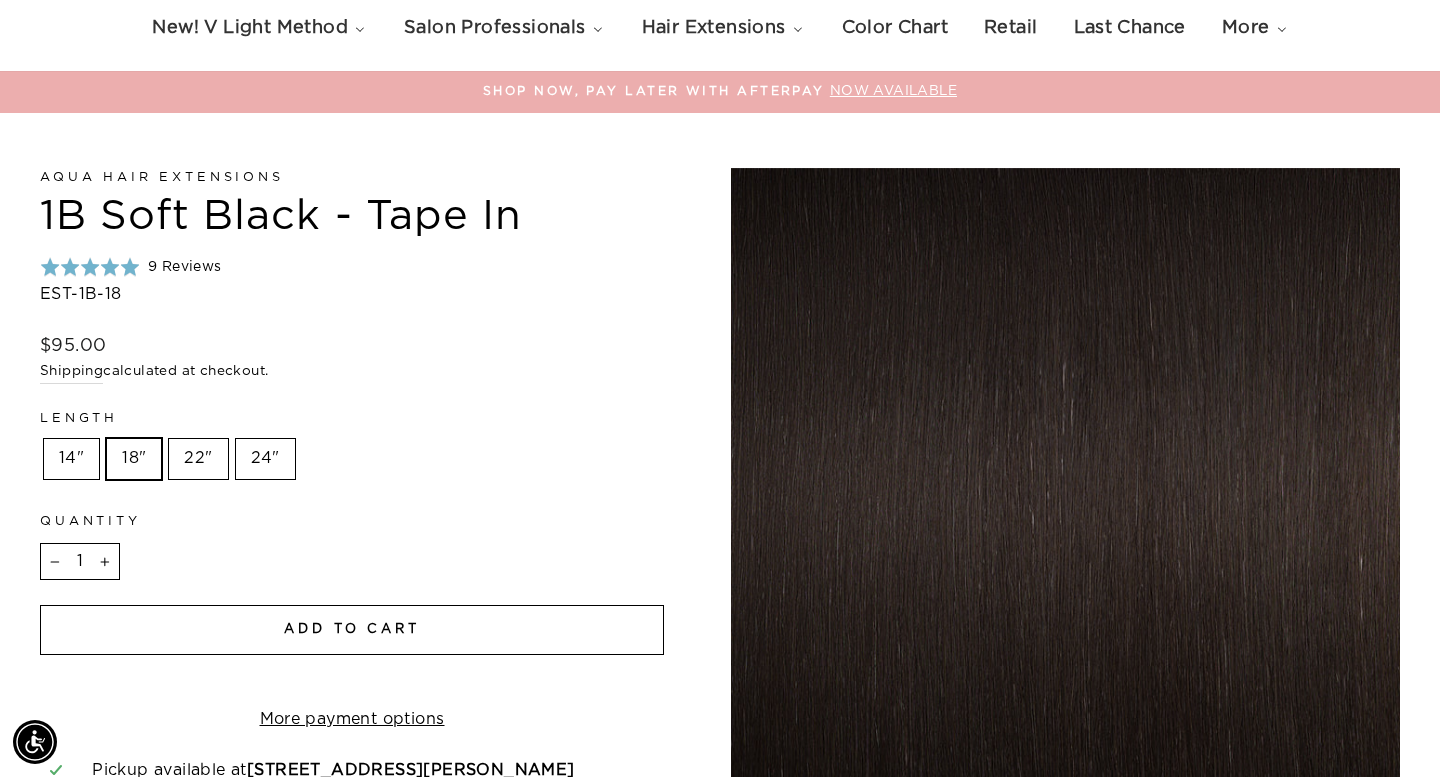 click on "Add to cart" at bounding box center [352, 630] 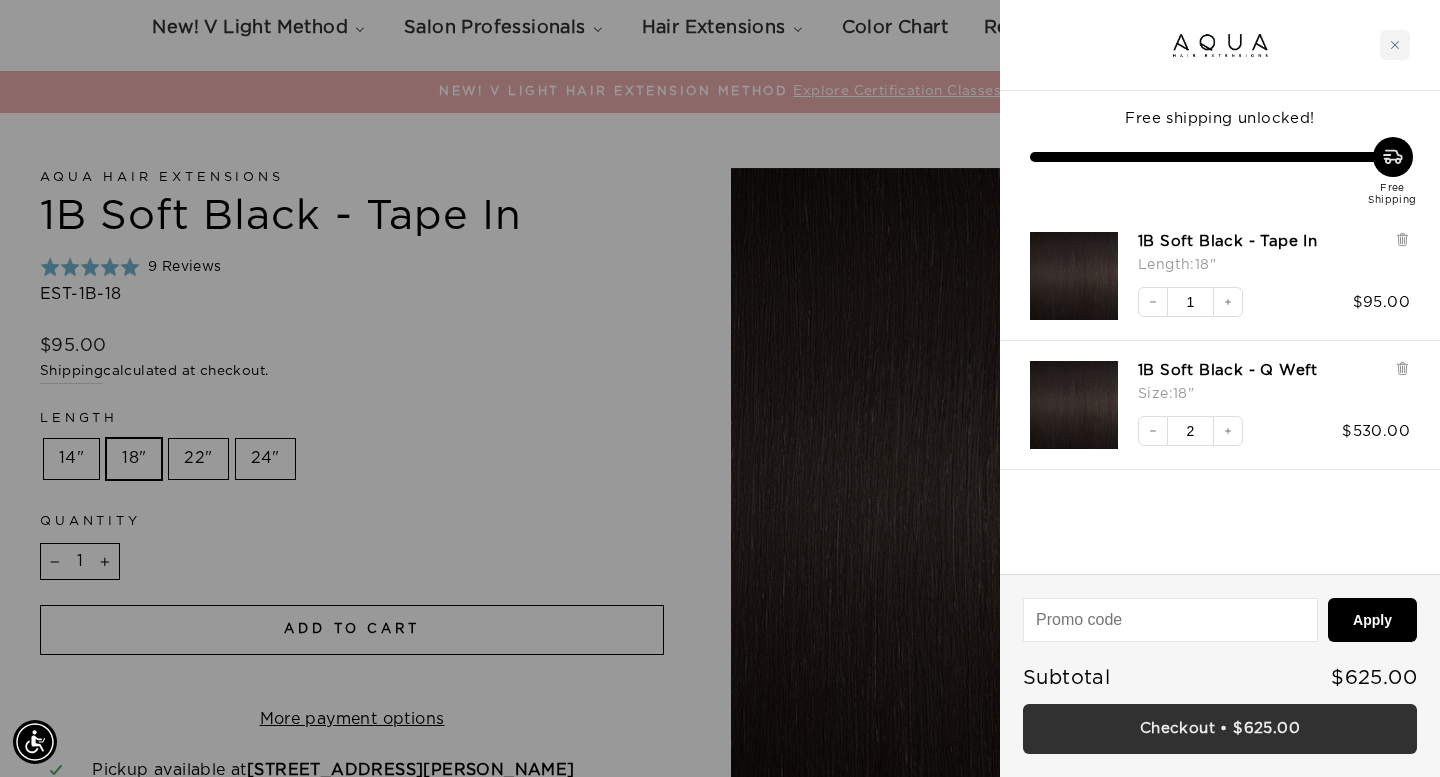 click on "Checkout • $625.00" at bounding box center (1220, 729) 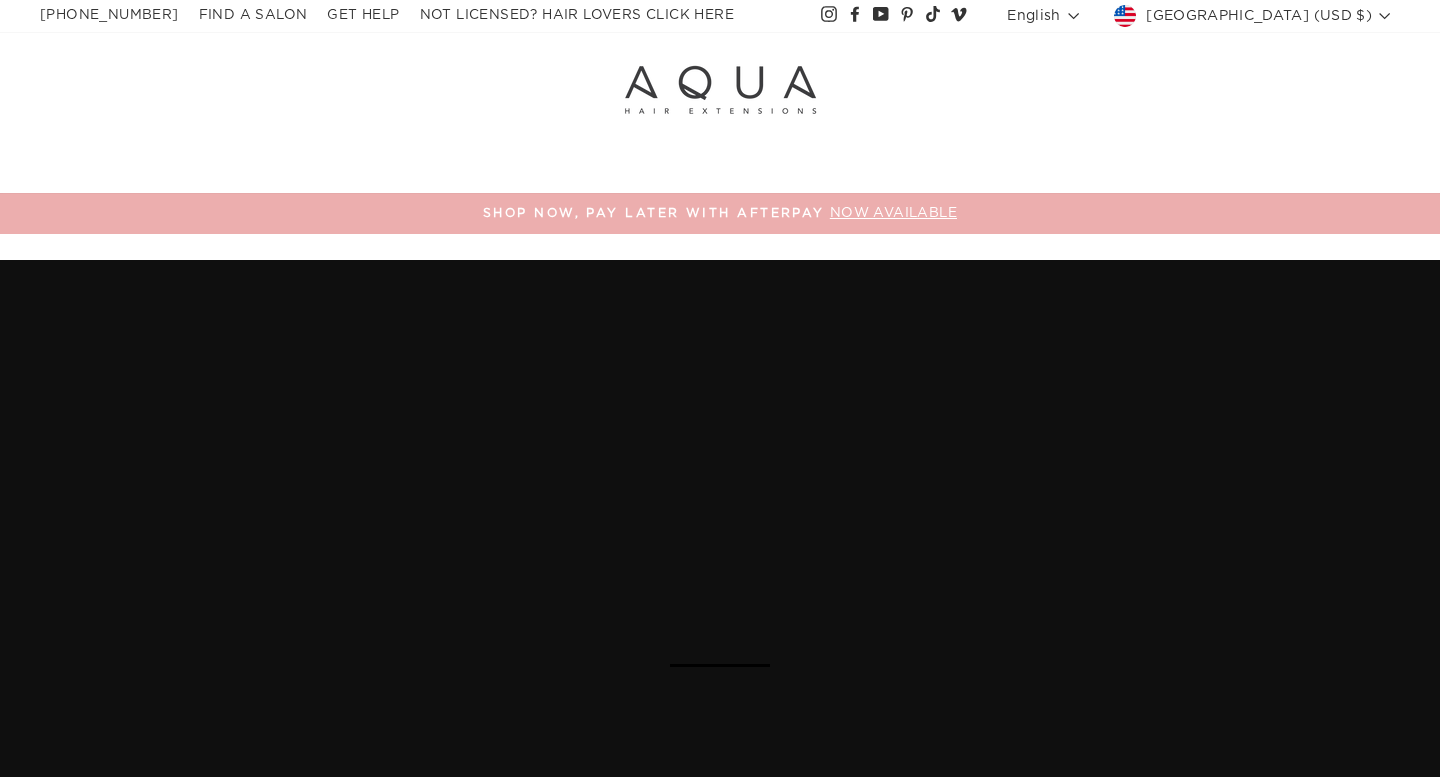 scroll, scrollTop: 0, scrollLeft: 0, axis: both 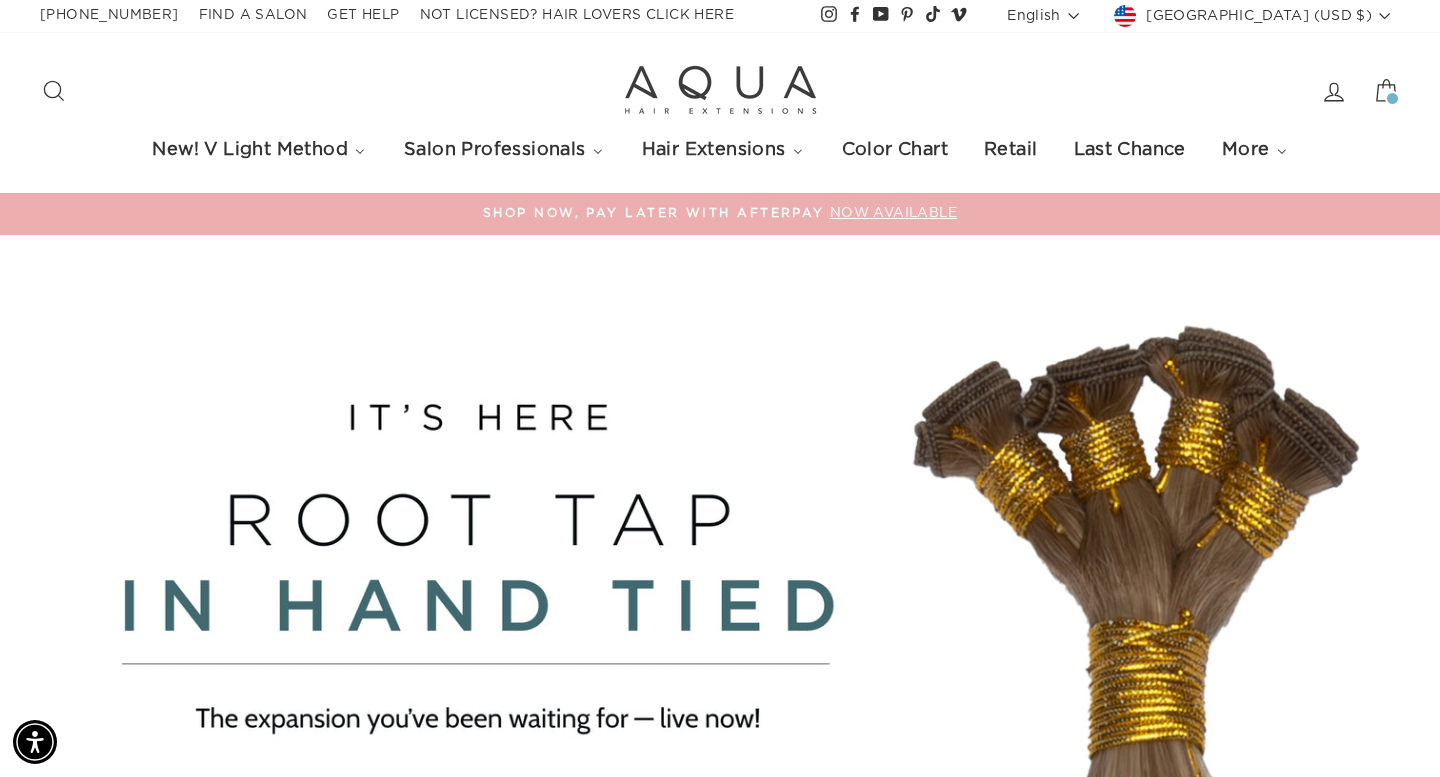 click 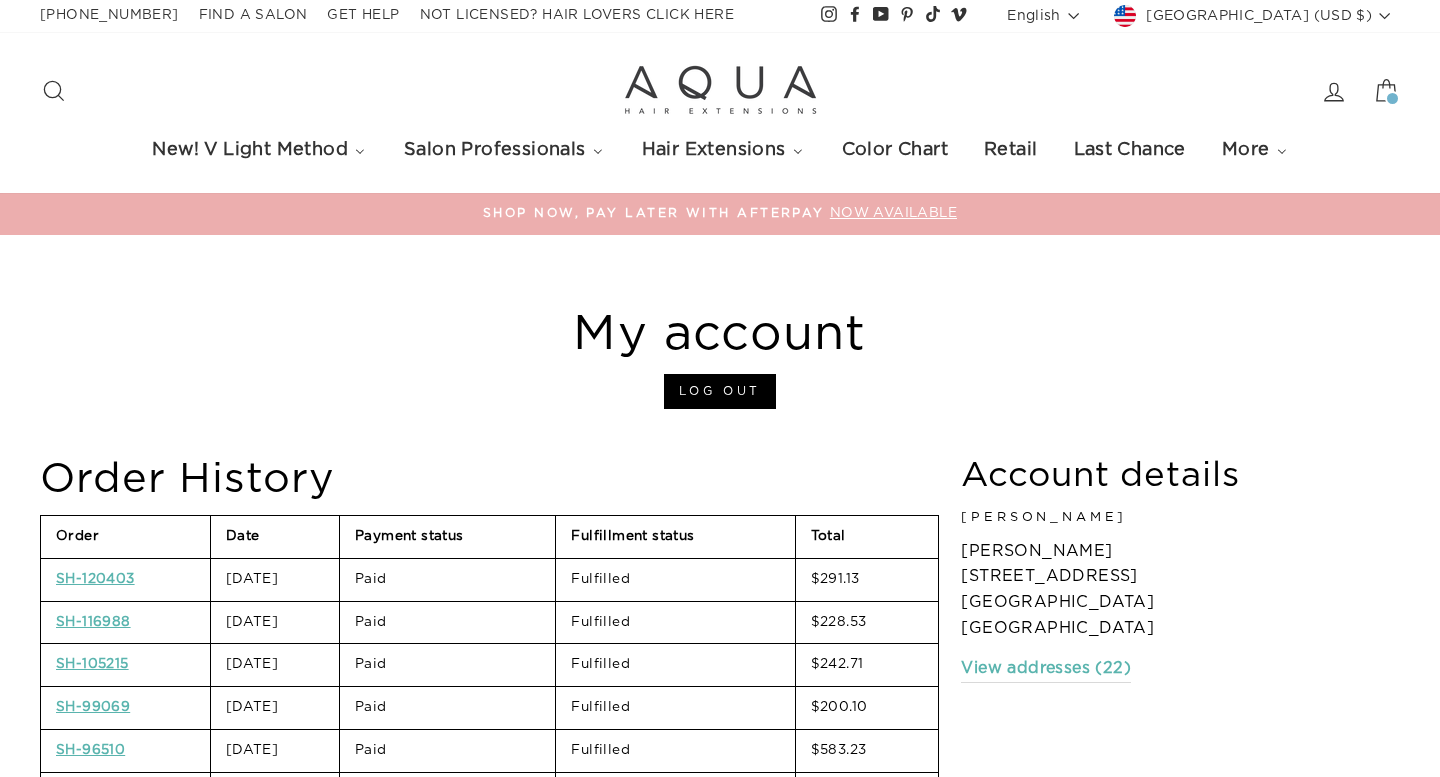 scroll, scrollTop: 0, scrollLeft: 0, axis: both 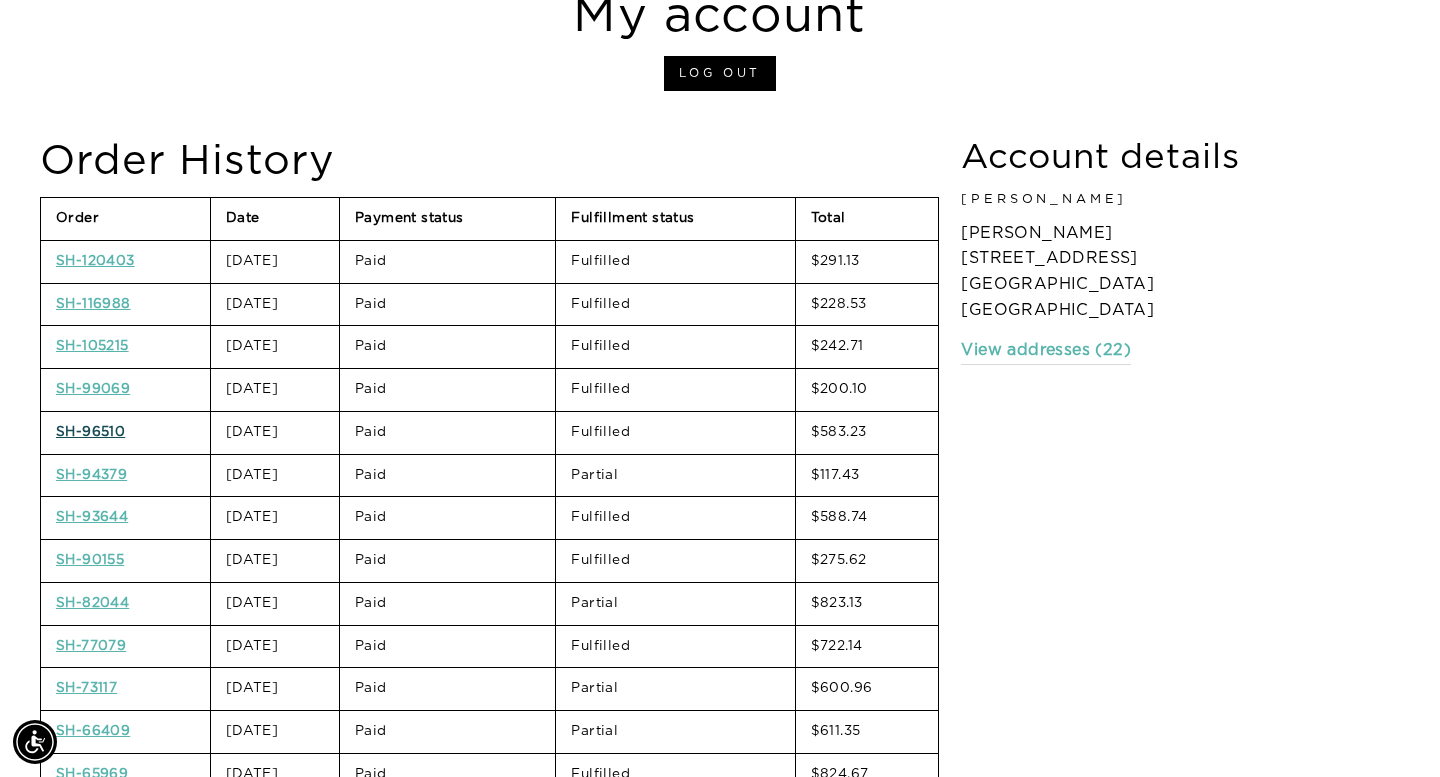 click on "SH-96510" at bounding box center (90, 432) 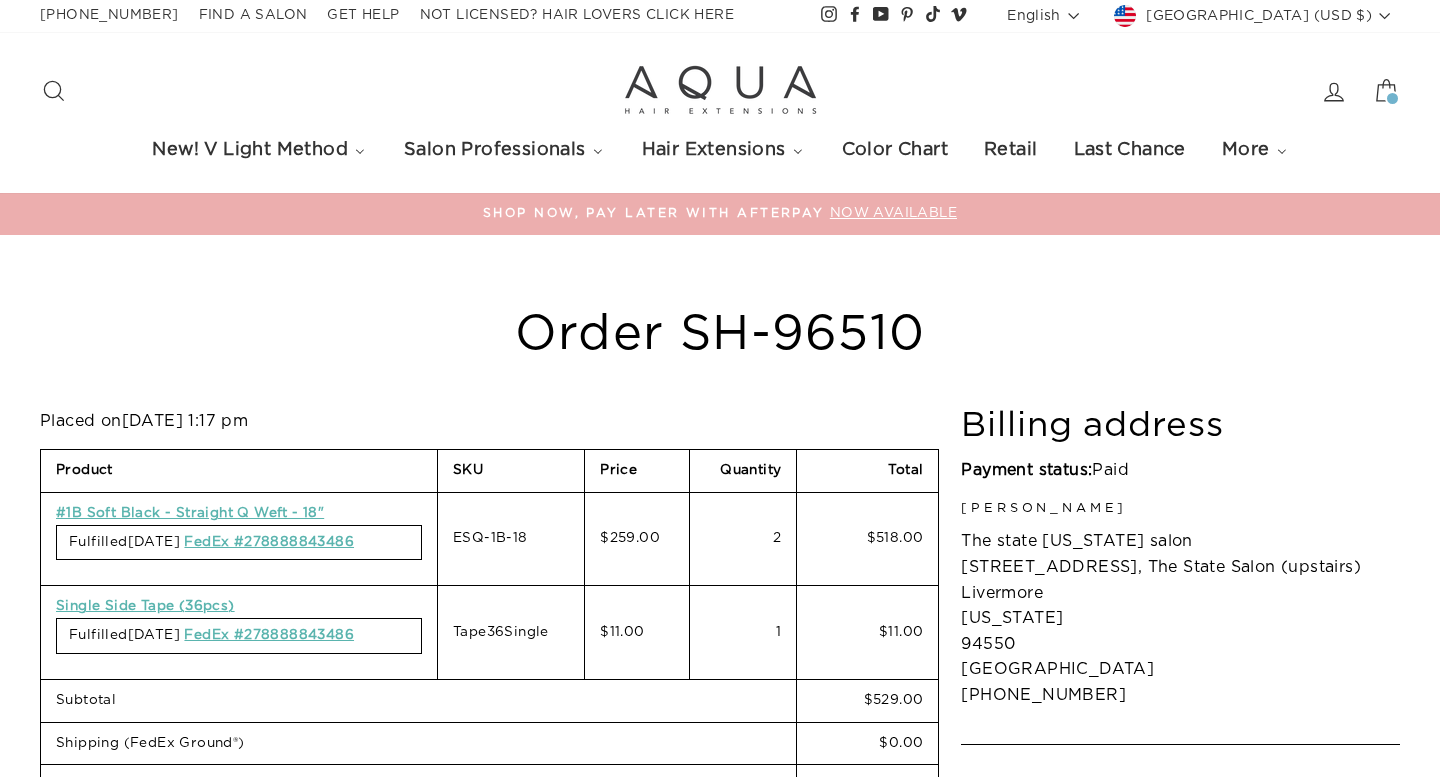 scroll, scrollTop: 0, scrollLeft: 0, axis: both 